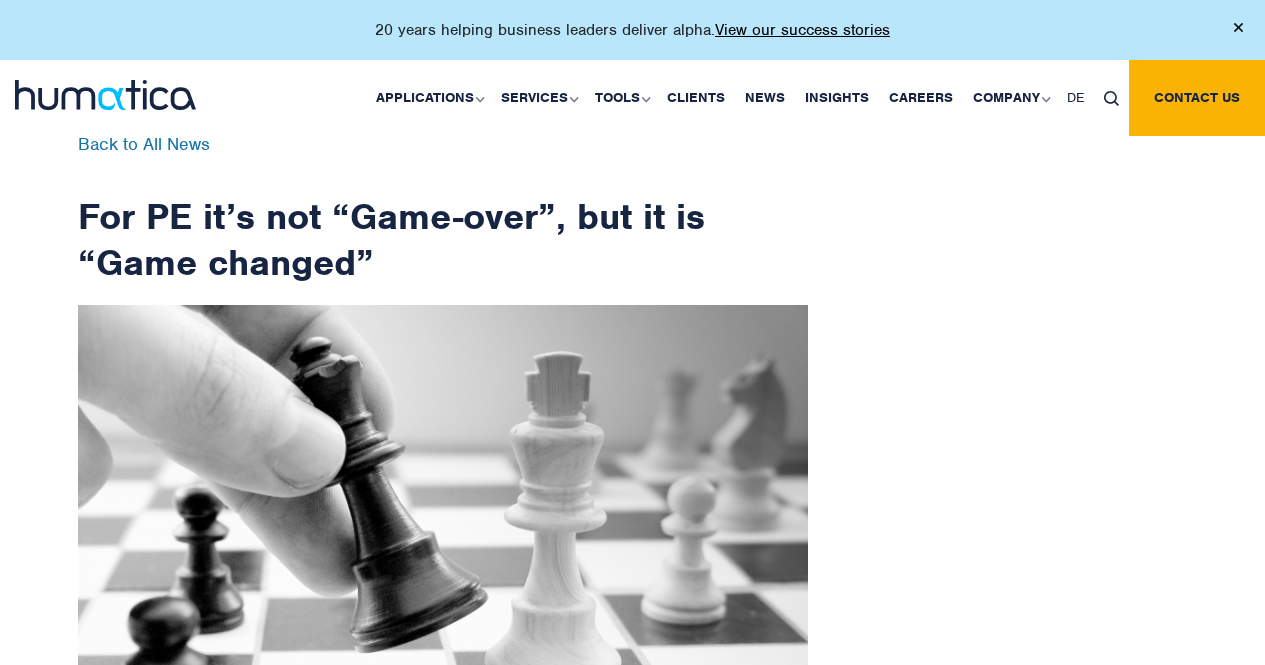 scroll, scrollTop: 0, scrollLeft: 0, axis: both 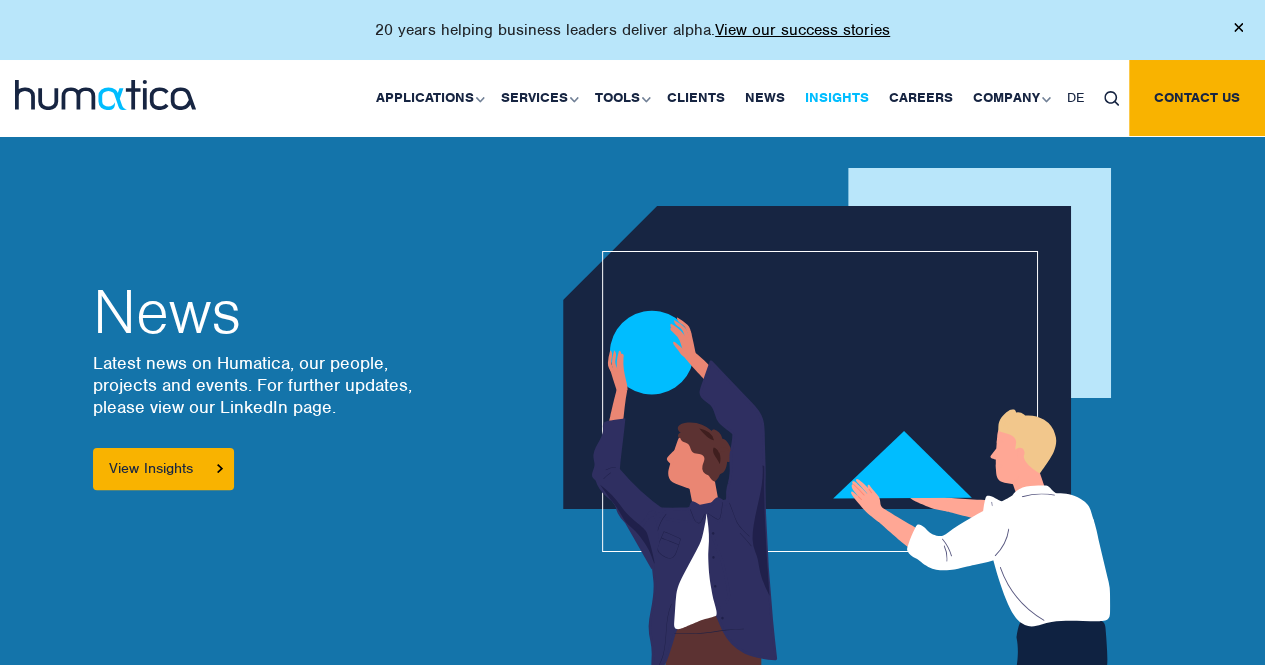 click on "Insights" at bounding box center [837, 98] 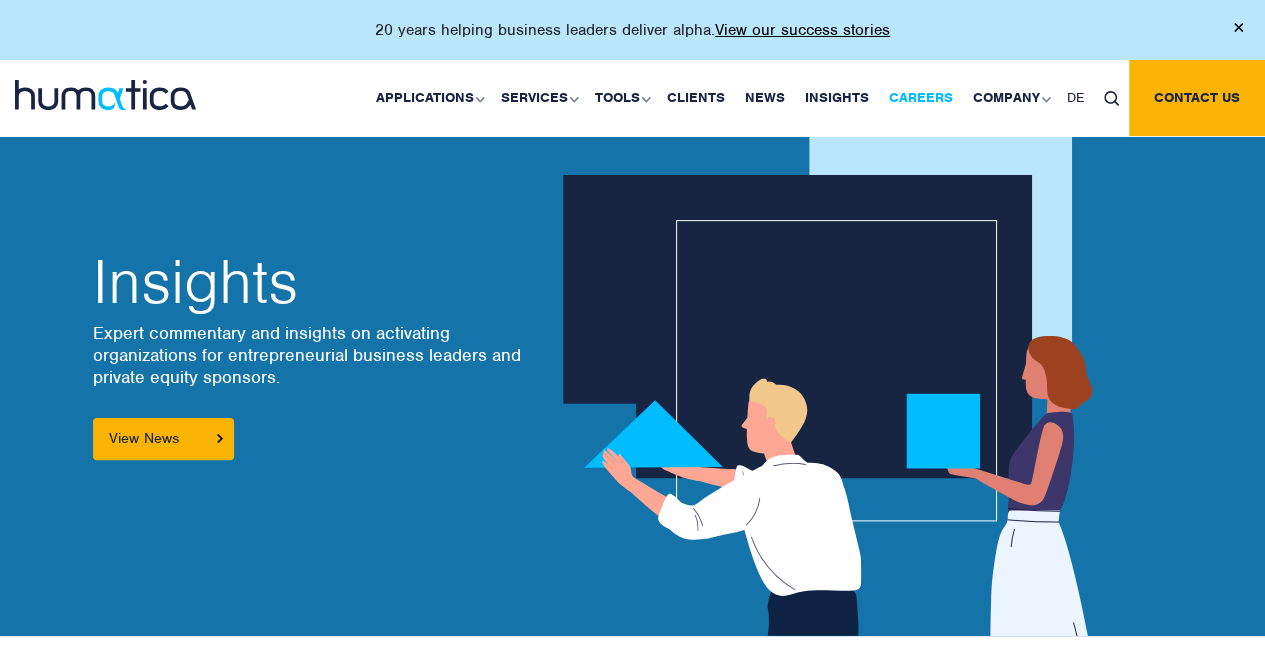 scroll, scrollTop: 0, scrollLeft: 0, axis: both 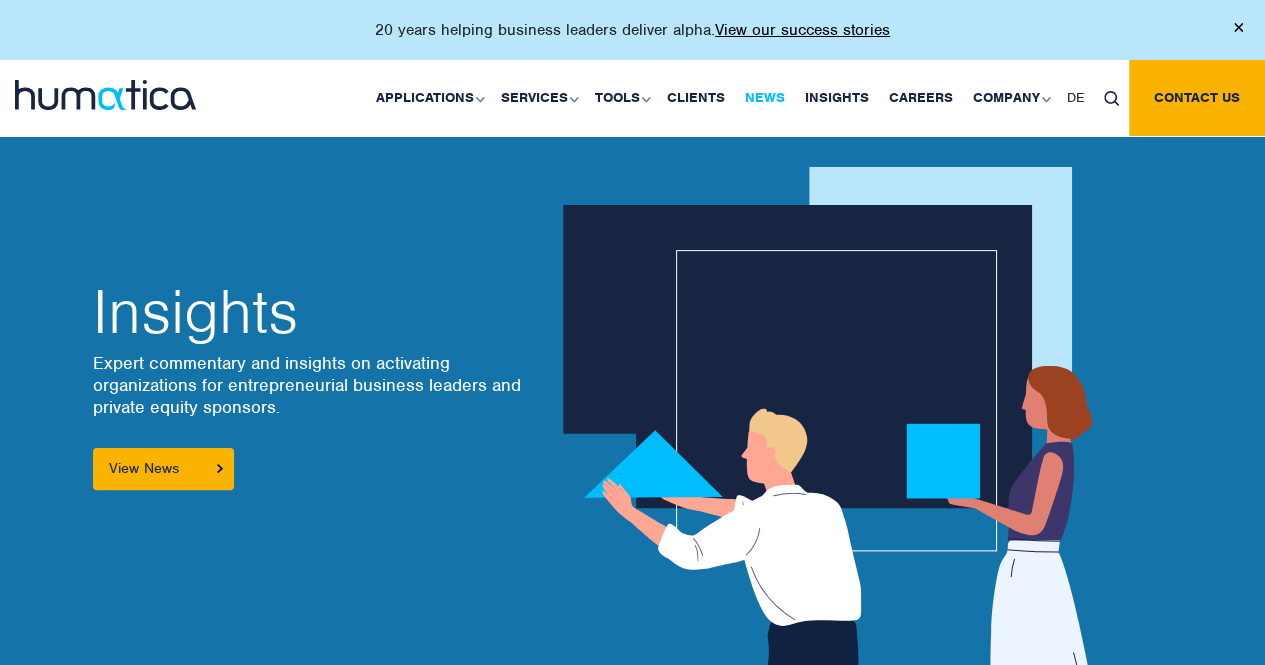 click on "News" at bounding box center [765, 98] 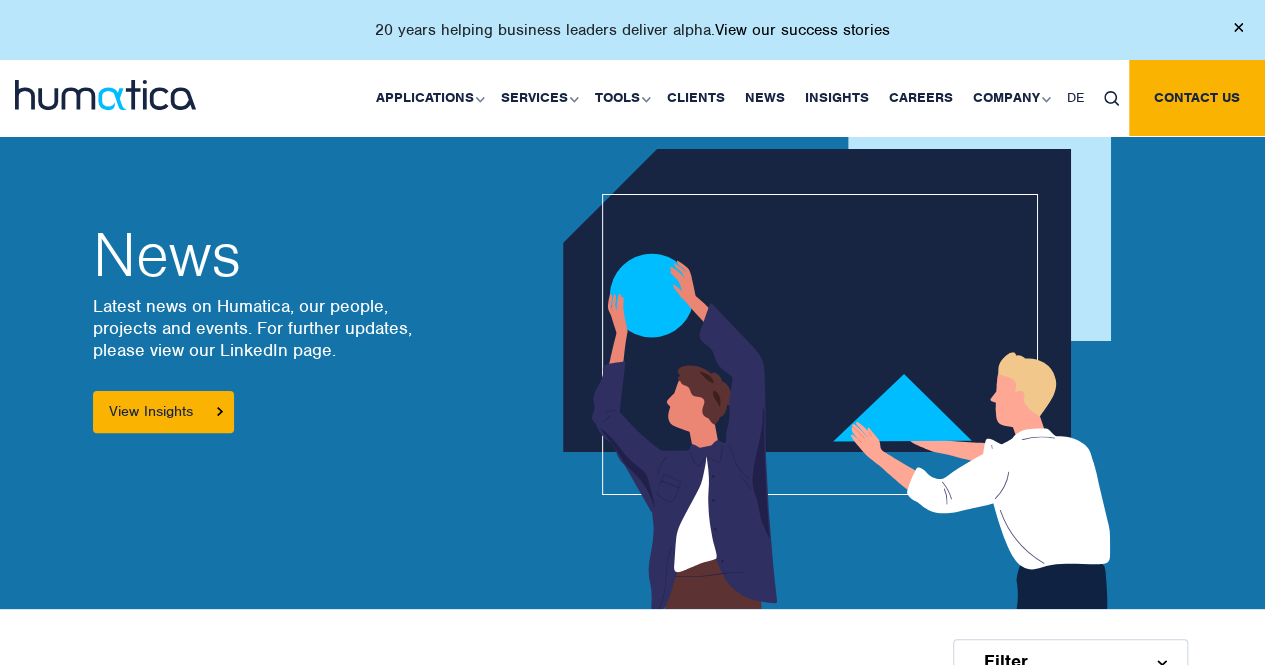 scroll, scrollTop: 0, scrollLeft: 0, axis: both 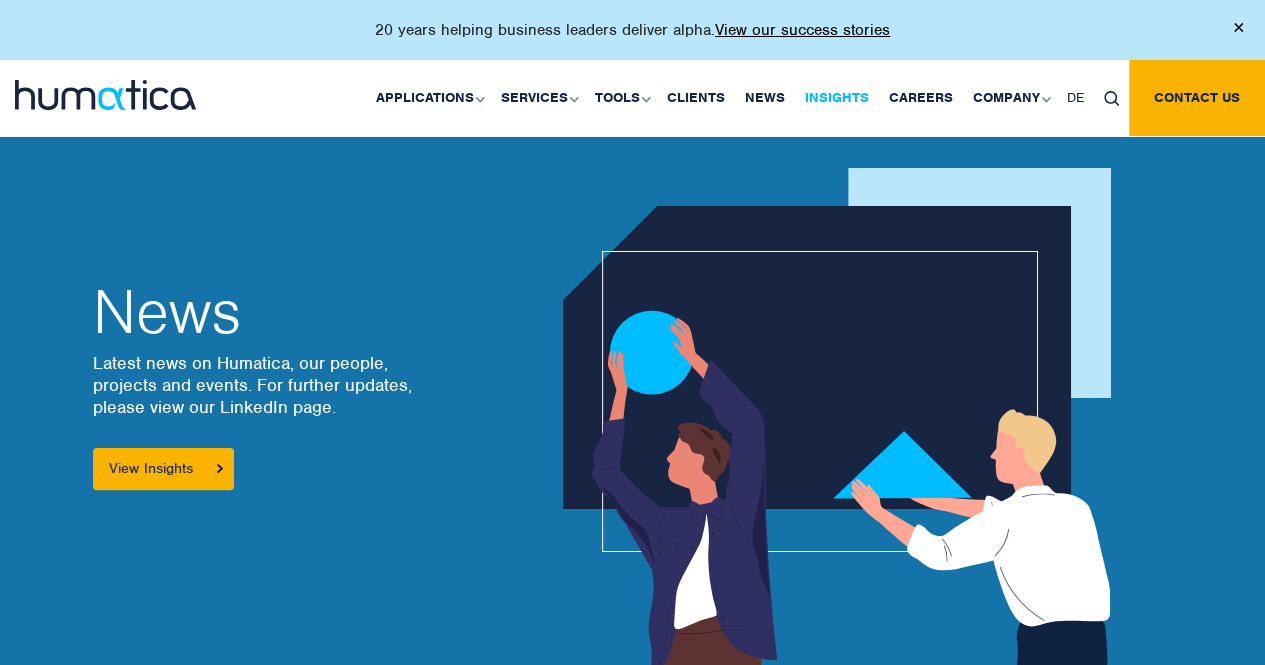 click on "Insights" at bounding box center [837, 98] 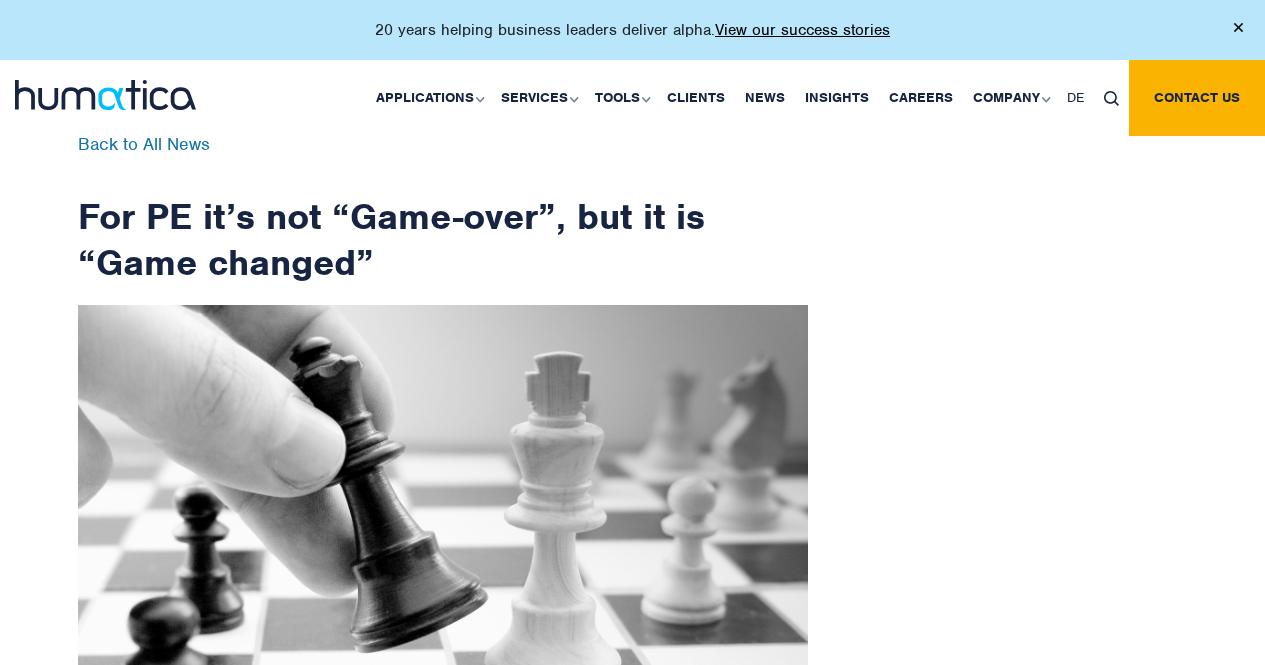 scroll, scrollTop: 0, scrollLeft: 0, axis: both 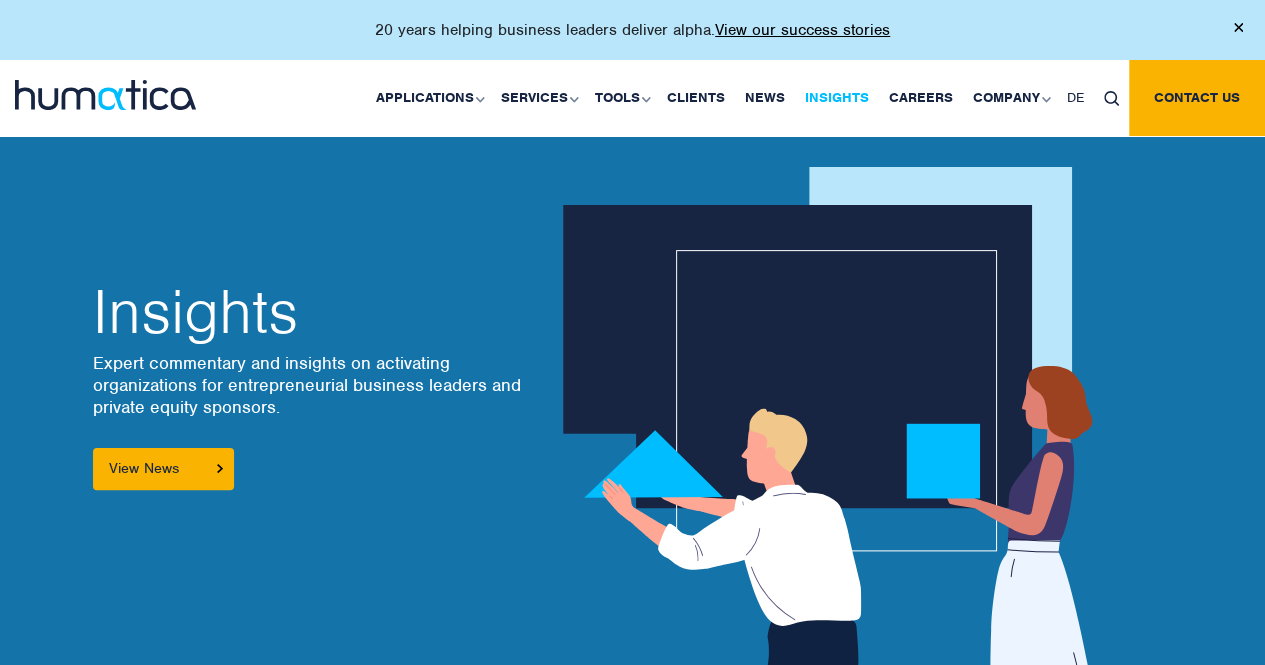 click on "Insights" at bounding box center [837, 98] 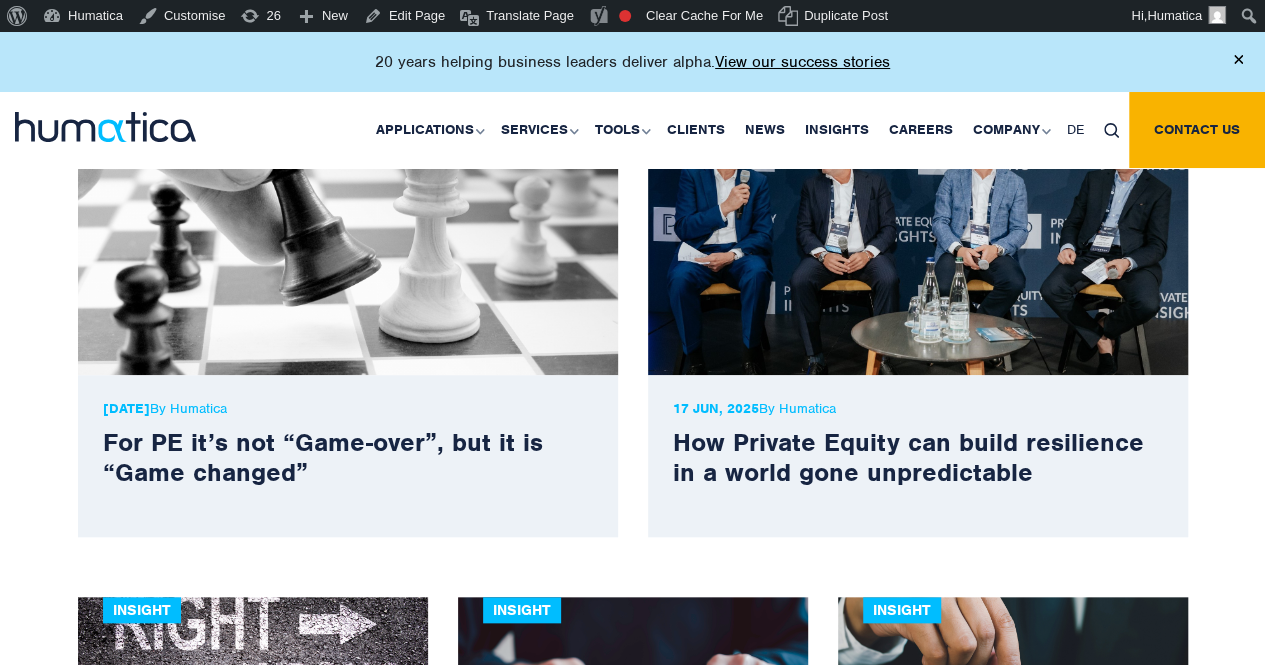 scroll, scrollTop: 700, scrollLeft: 0, axis: vertical 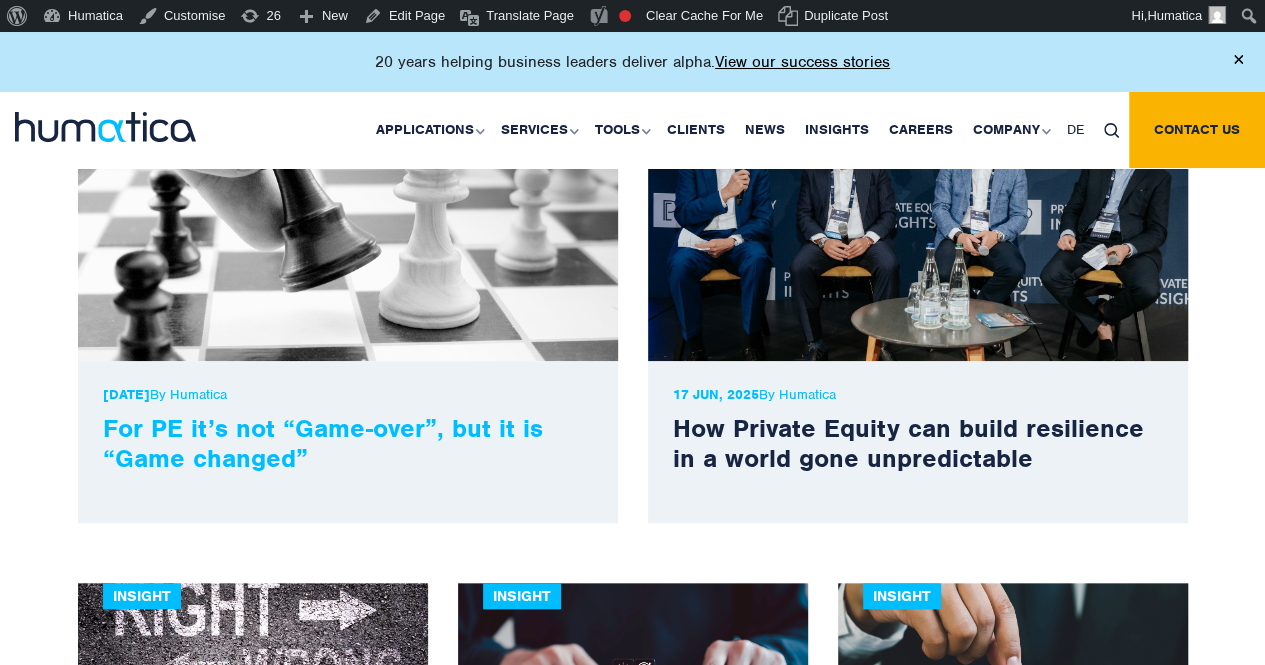 click on "For PE it’s not “Game-over”, but it is “Game changed”" at bounding box center [323, 443] 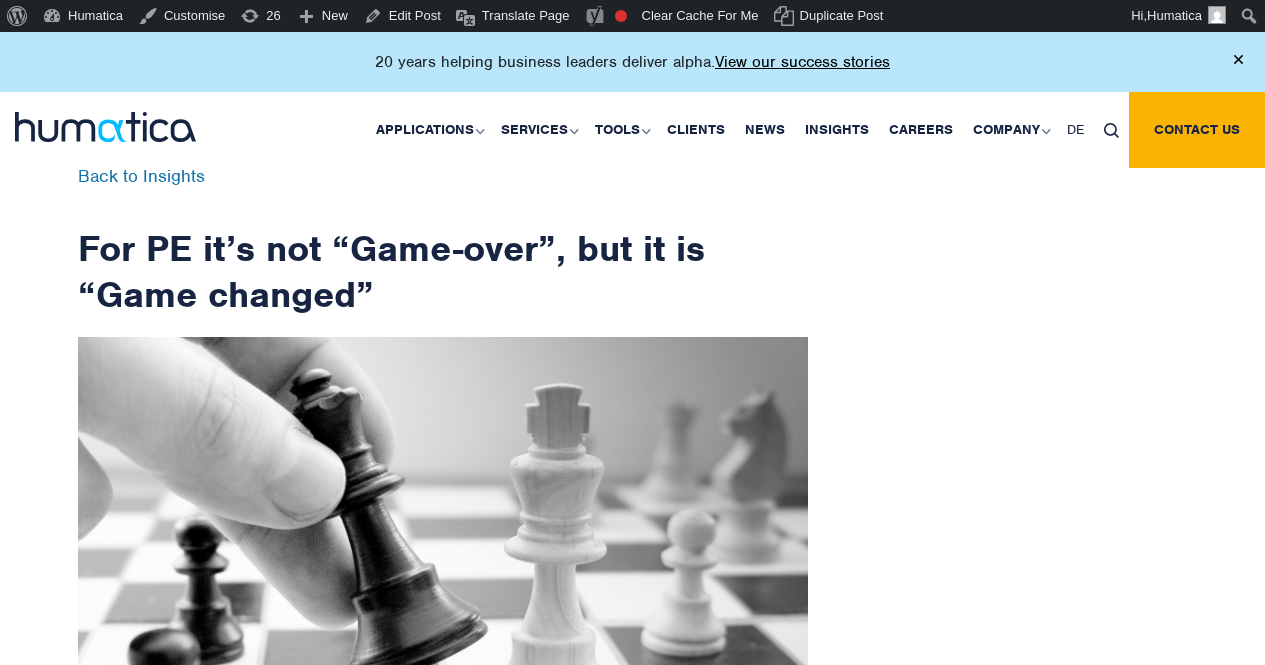 scroll, scrollTop: 0, scrollLeft: 0, axis: both 